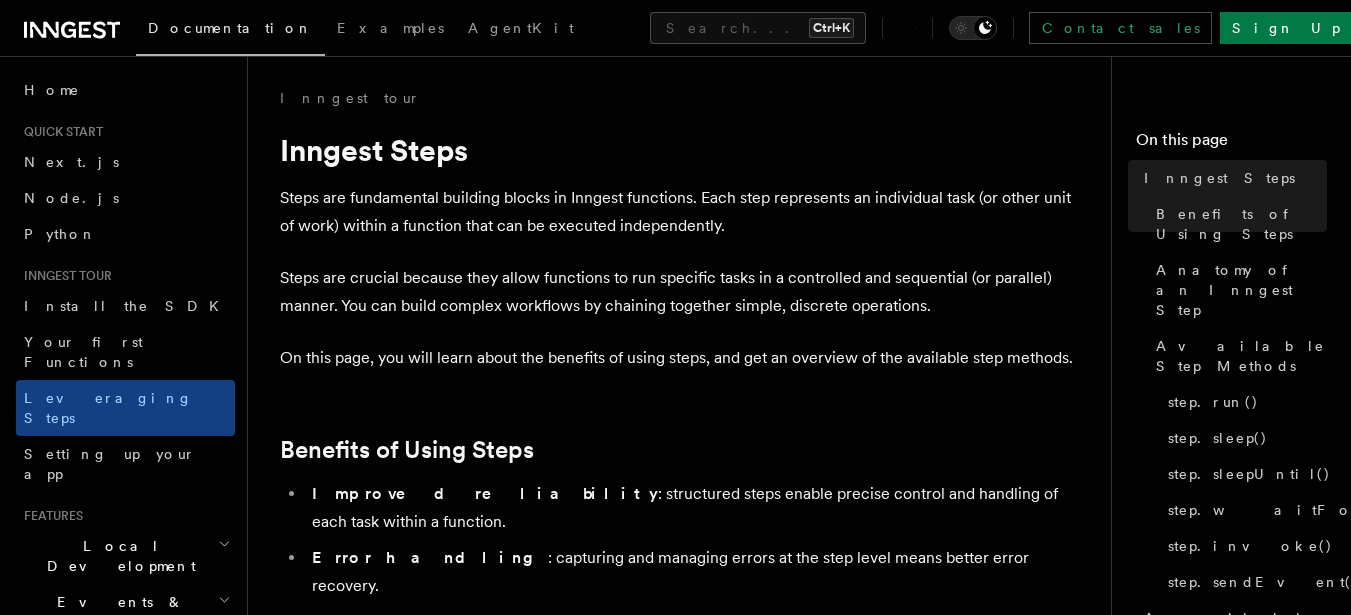 scroll, scrollTop: 0, scrollLeft: 0, axis: both 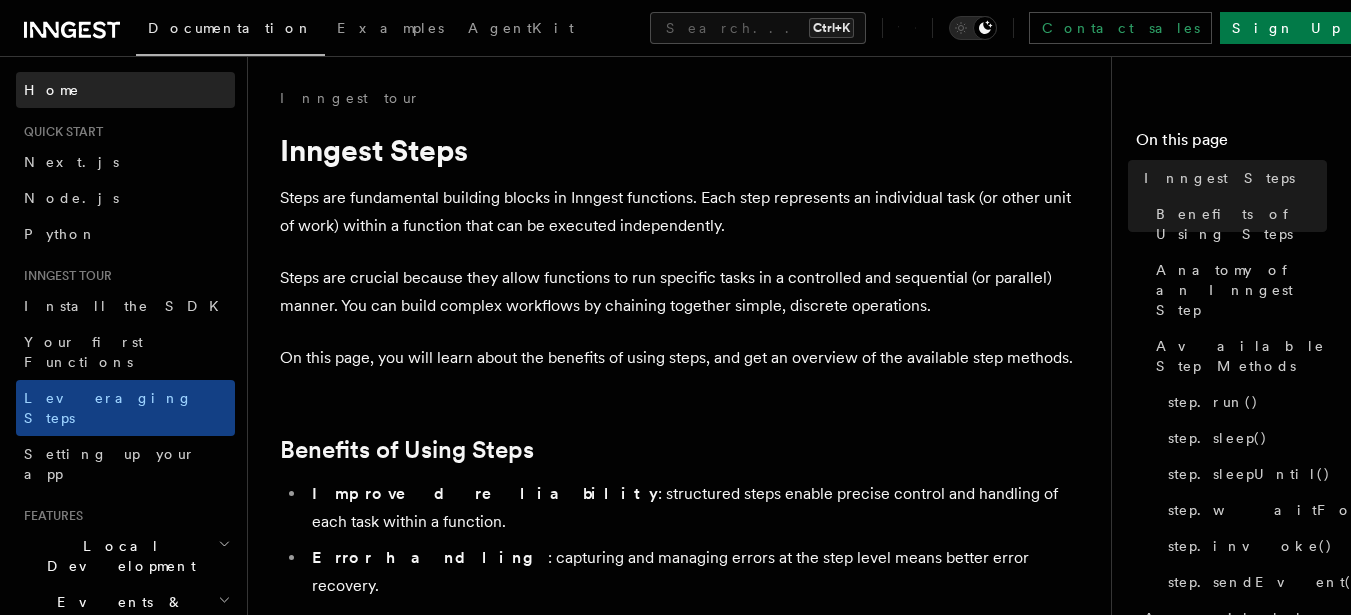 click on "Home" at bounding box center [125, 90] 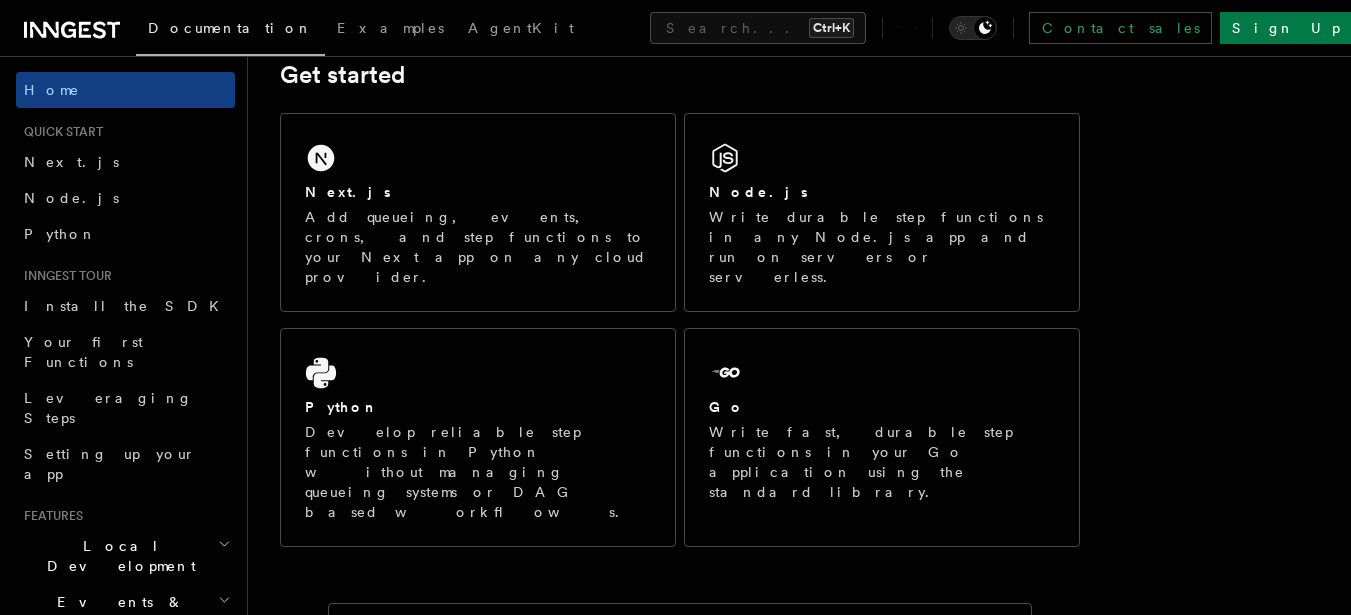 scroll, scrollTop: 360, scrollLeft: 0, axis: vertical 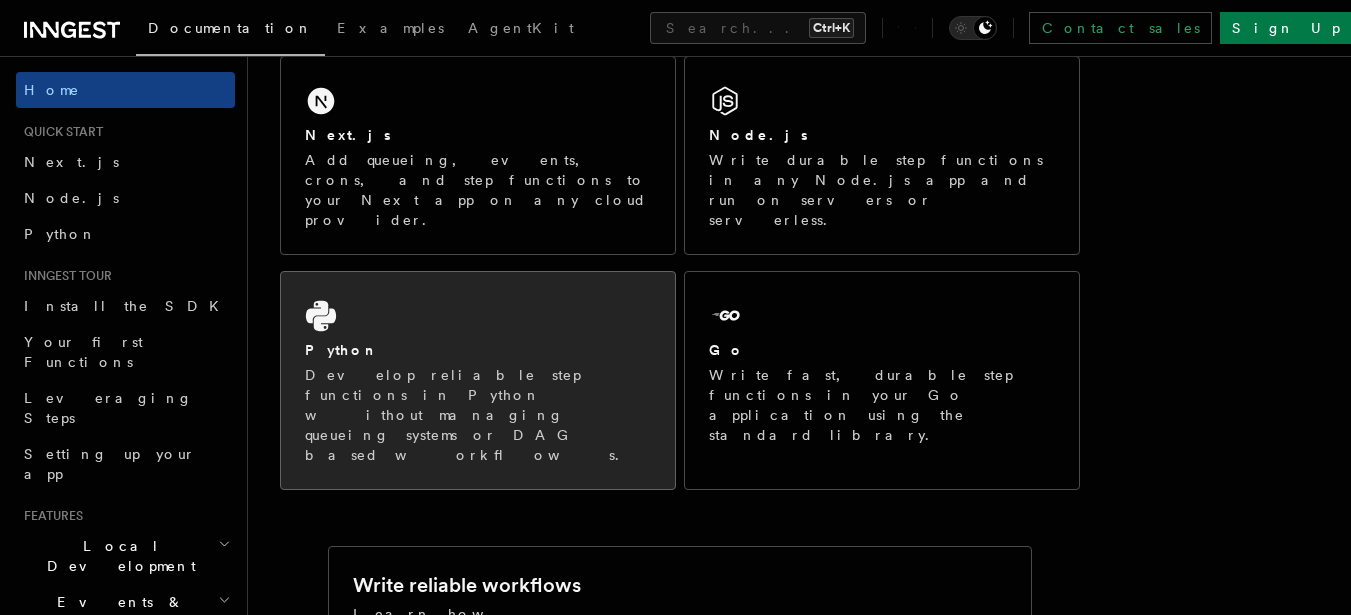 click on "Python" at bounding box center (478, 350) 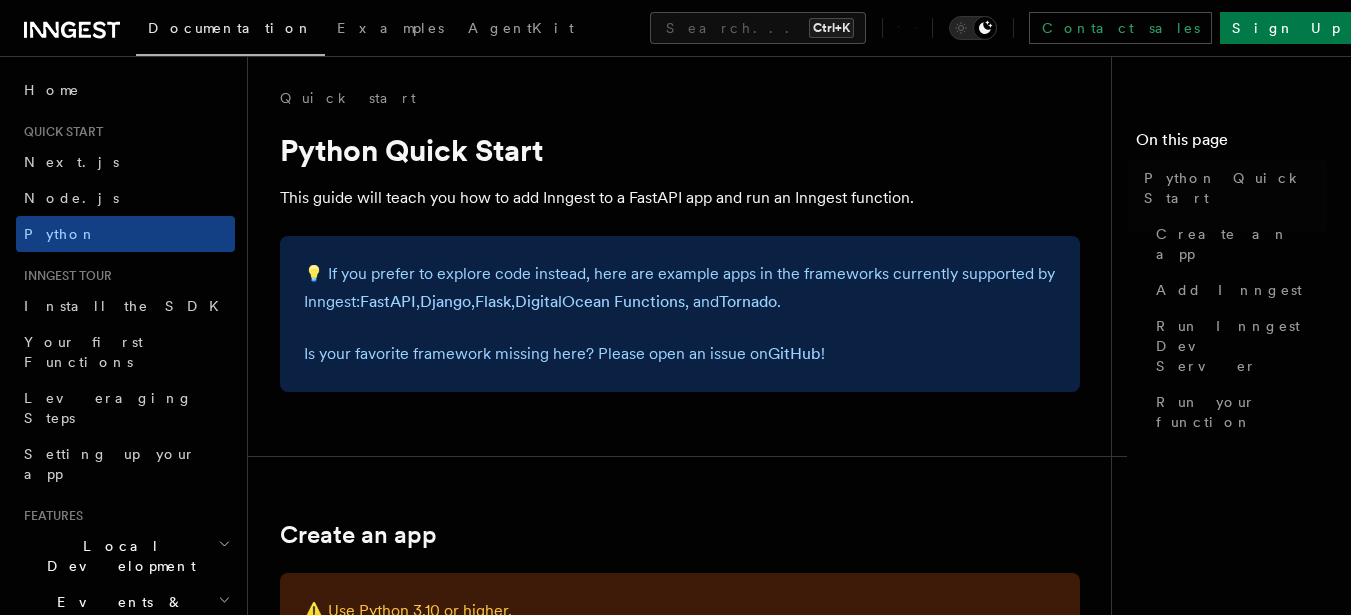 scroll, scrollTop: 0, scrollLeft: 0, axis: both 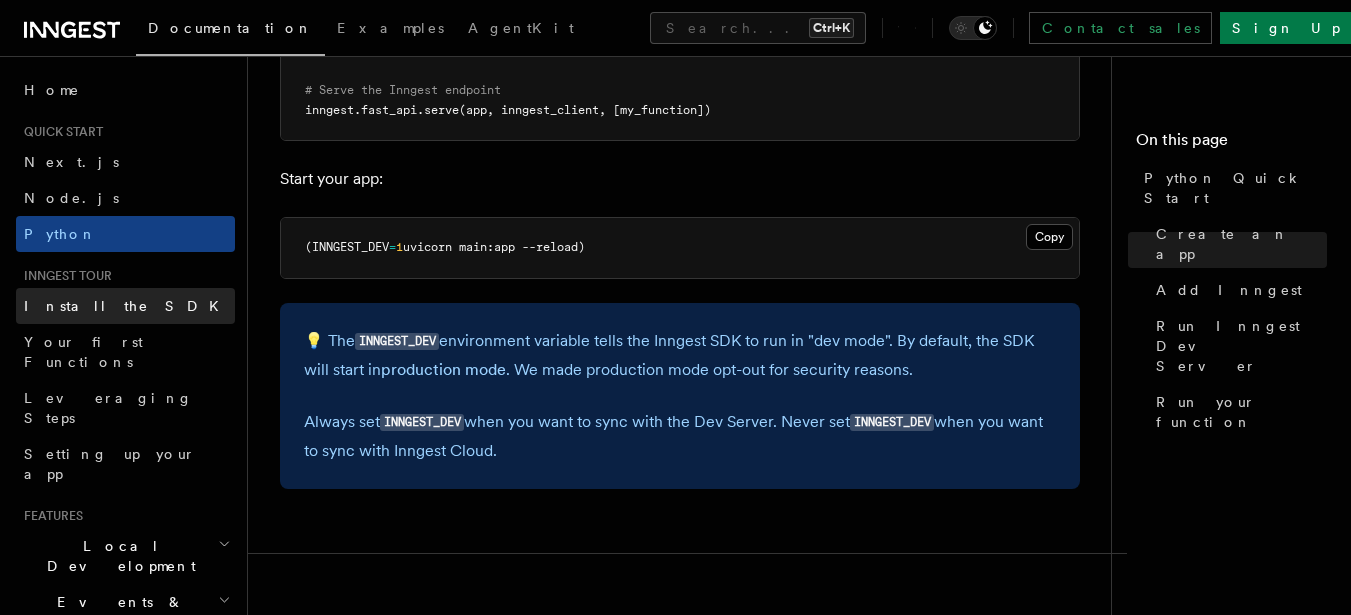 click on "Install the SDK" at bounding box center (127, 306) 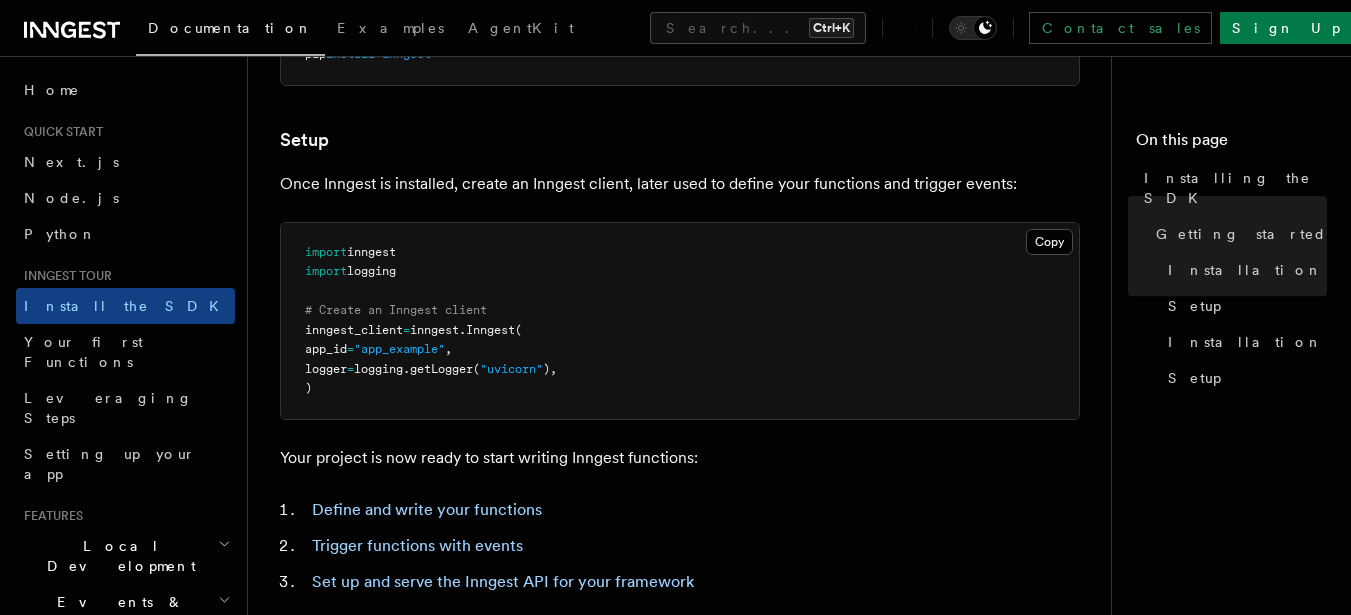 scroll, scrollTop: 840, scrollLeft: 0, axis: vertical 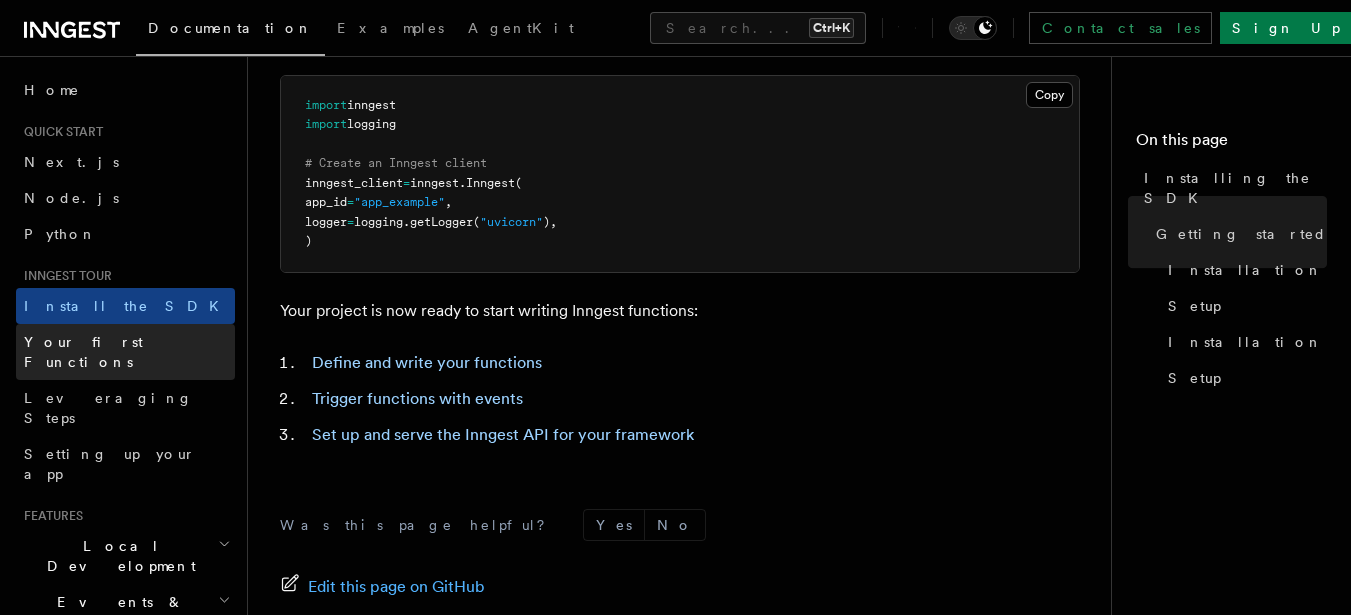 click on "Your first Functions" at bounding box center (125, 352) 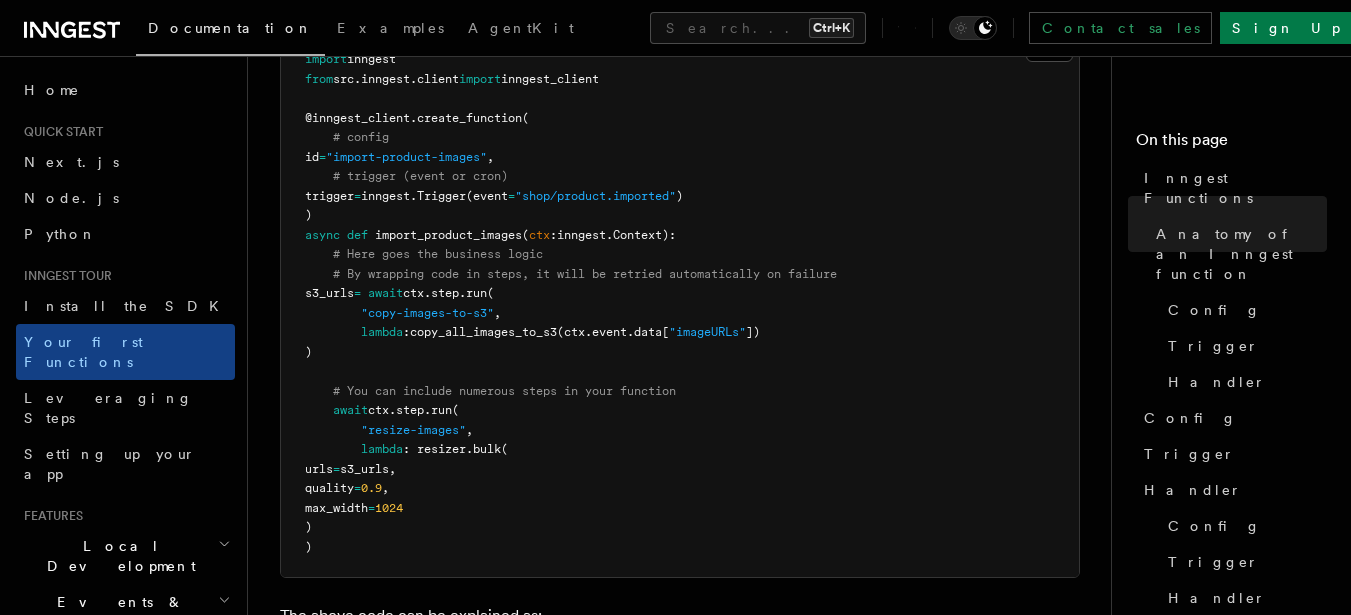 scroll, scrollTop: 600, scrollLeft: 0, axis: vertical 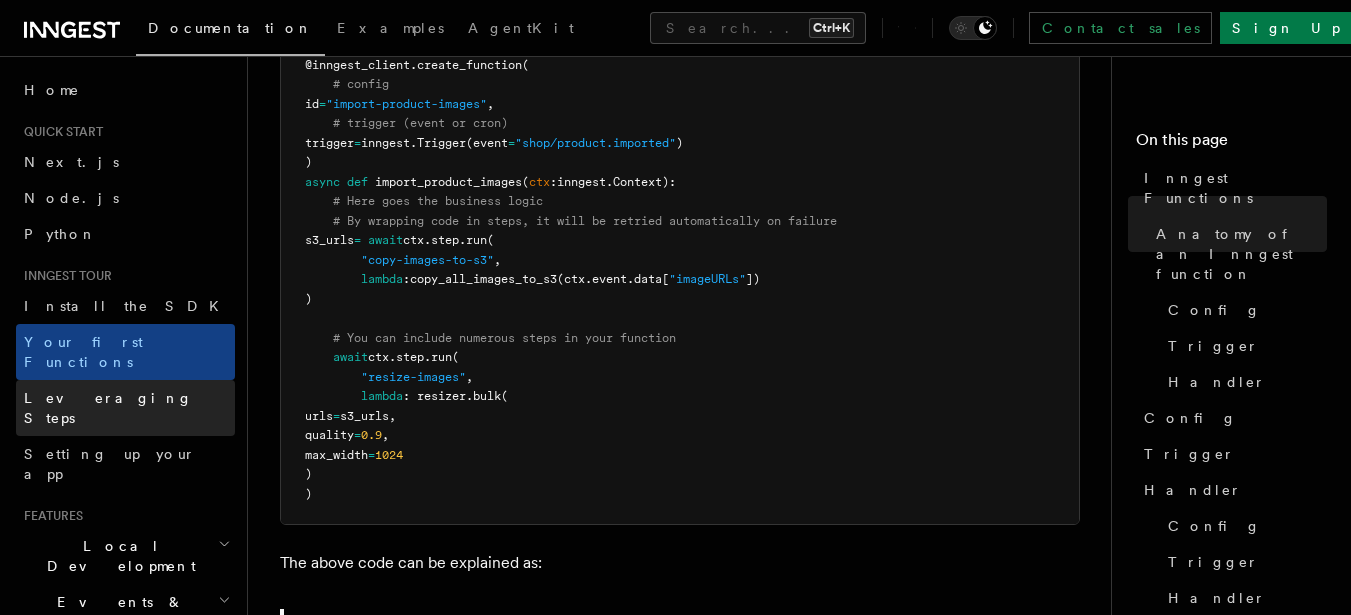 click on "Leveraging Steps" at bounding box center [108, 408] 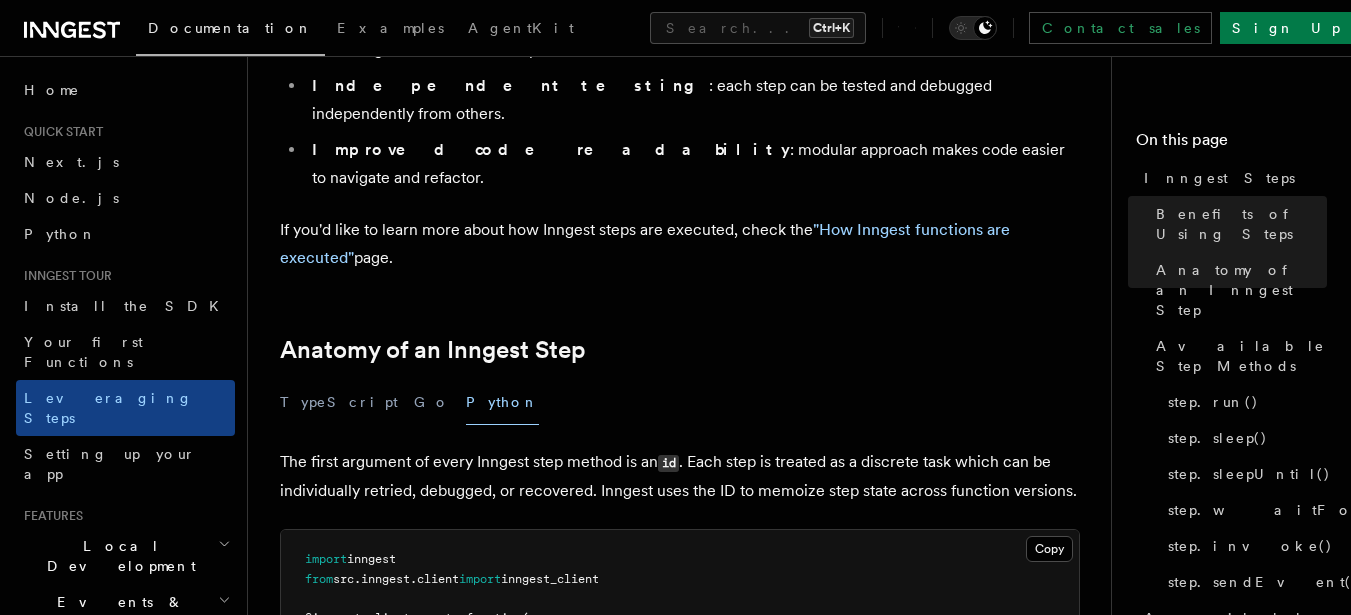 scroll, scrollTop: 840, scrollLeft: 0, axis: vertical 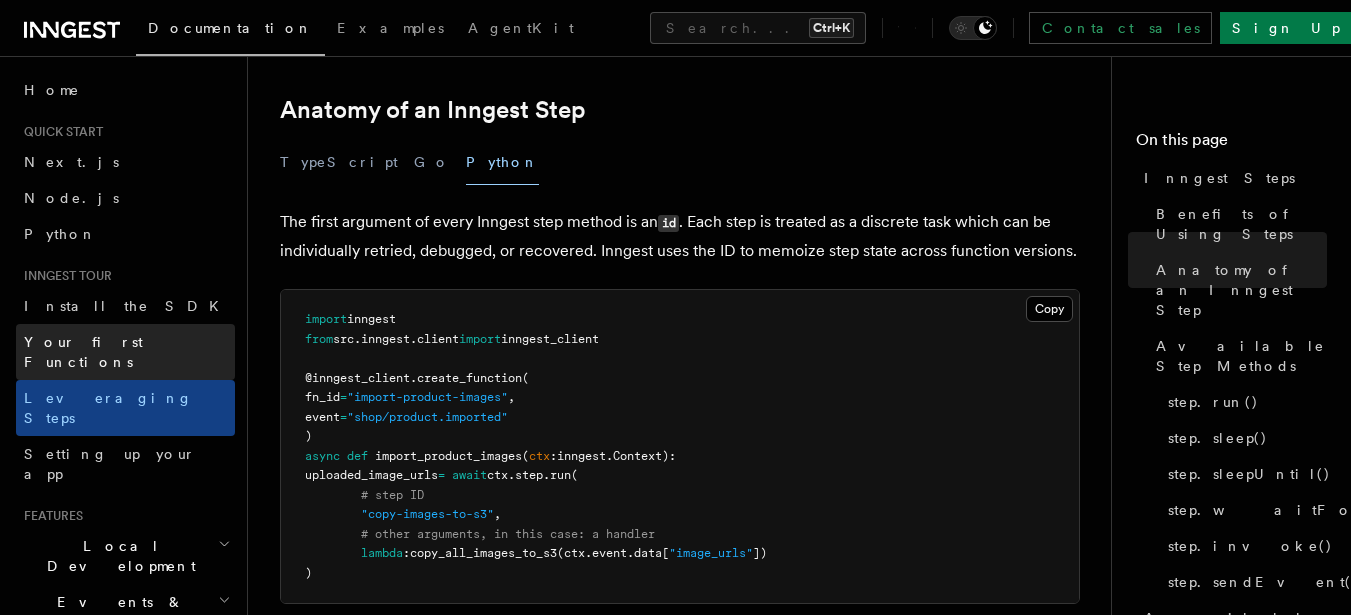 click on "Your first Functions" at bounding box center (83, 352) 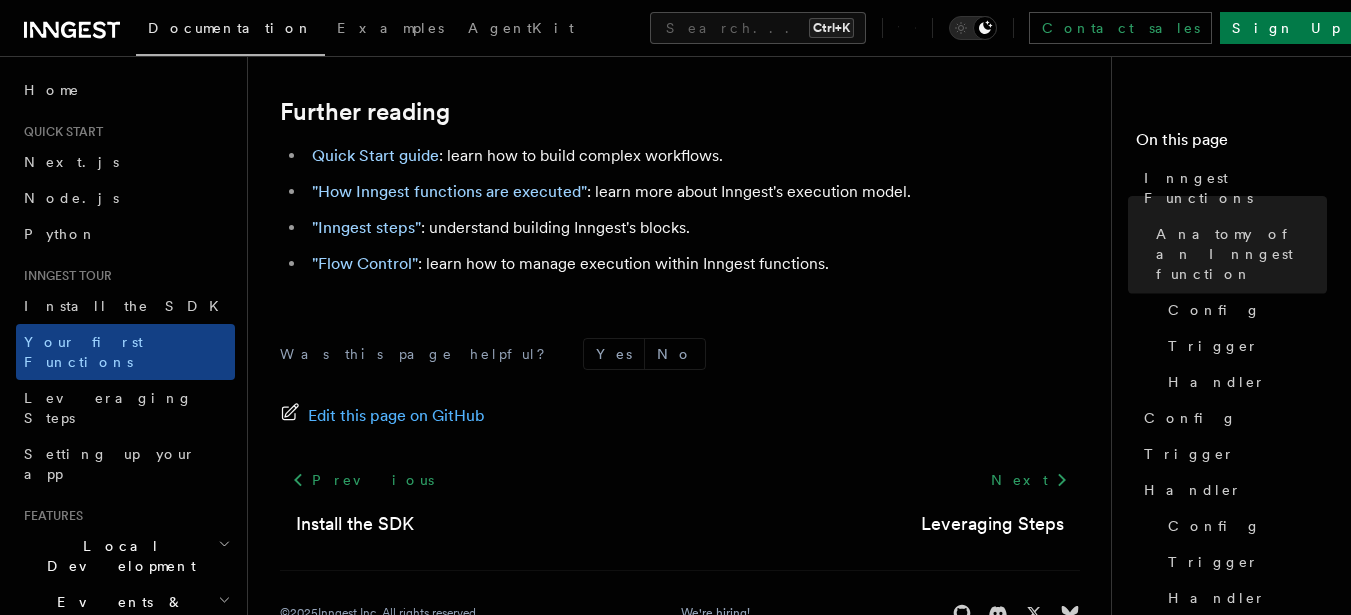 scroll, scrollTop: 4403, scrollLeft: 0, axis: vertical 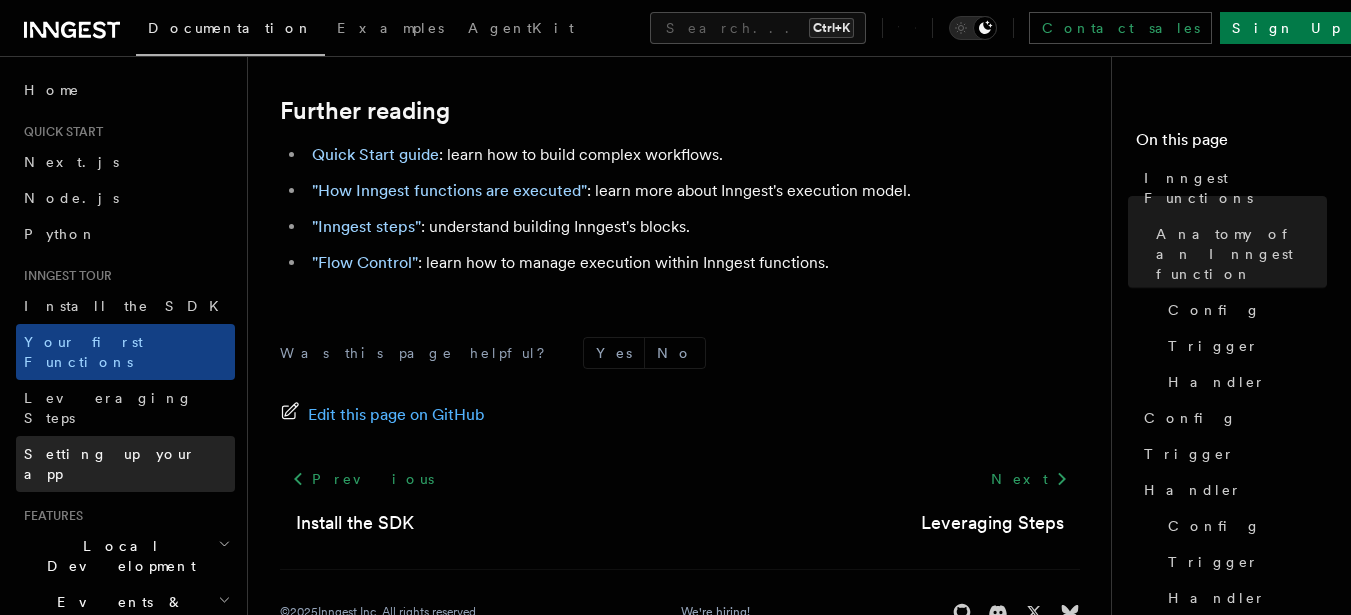 click on "Setting up your app" at bounding box center (110, 464) 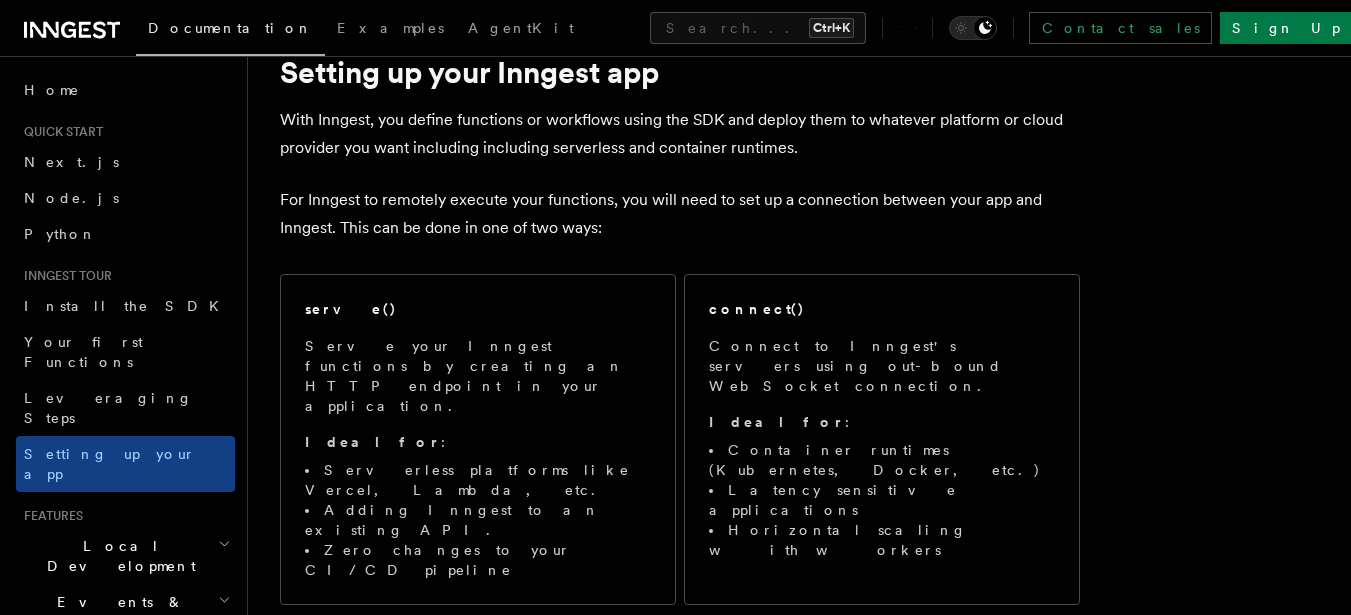 scroll, scrollTop: 120, scrollLeft: 0, axis: vertical 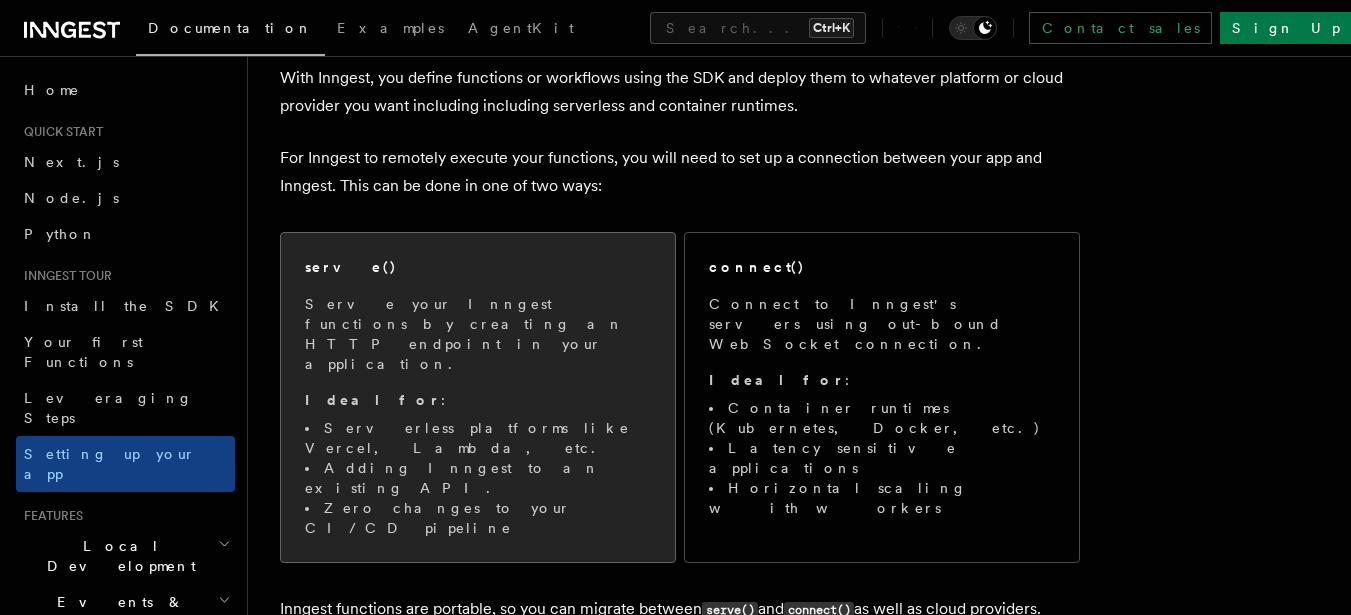 click on "Ideal for :" at bounding box center [478, 400] 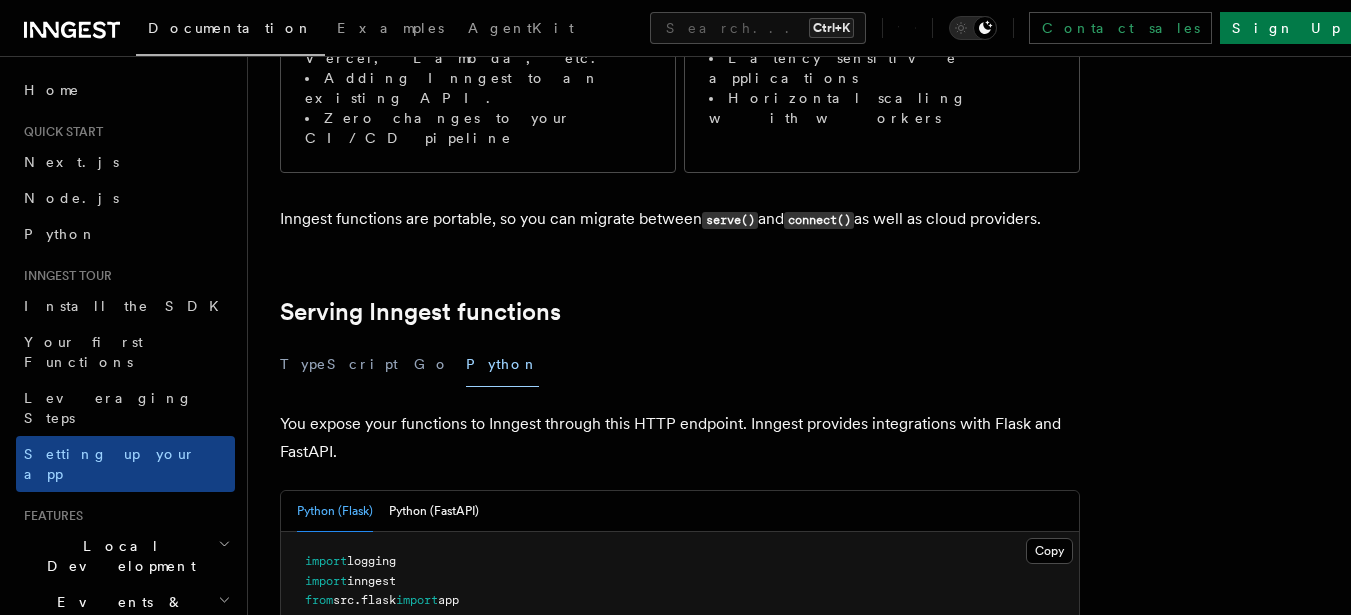 scroll, scrollTop: 732, scrollLeft: 0, axis: vertical 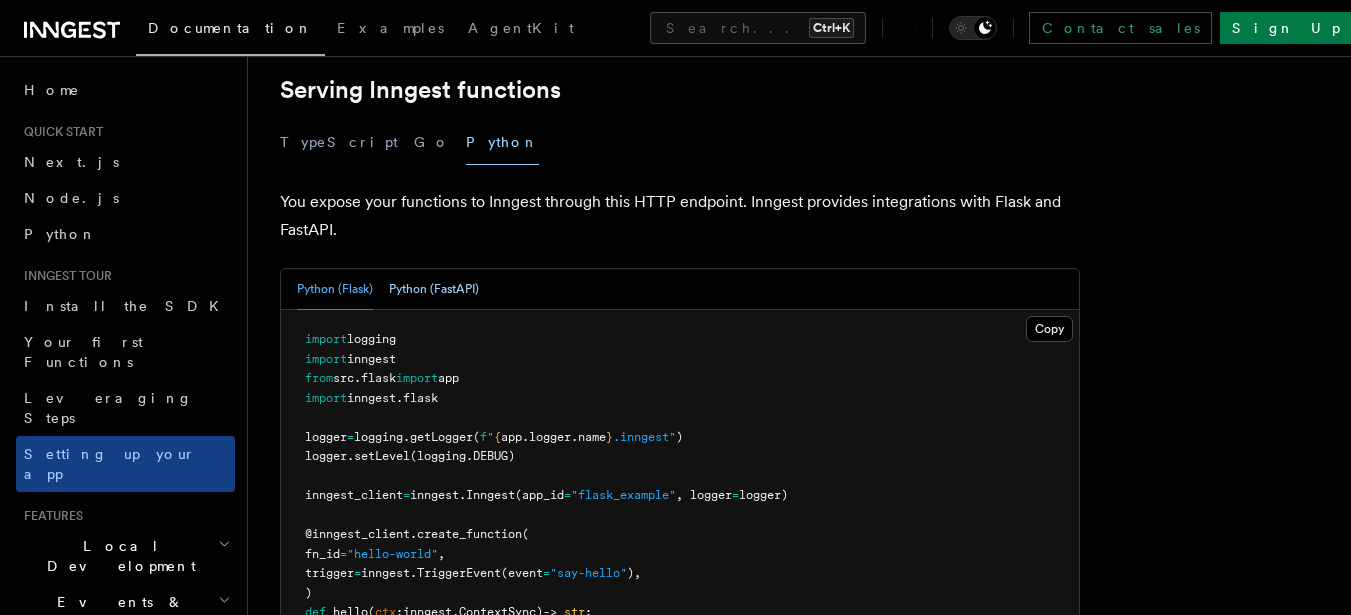click on "Python (FastAPI)" at bounding box center [434, 289] 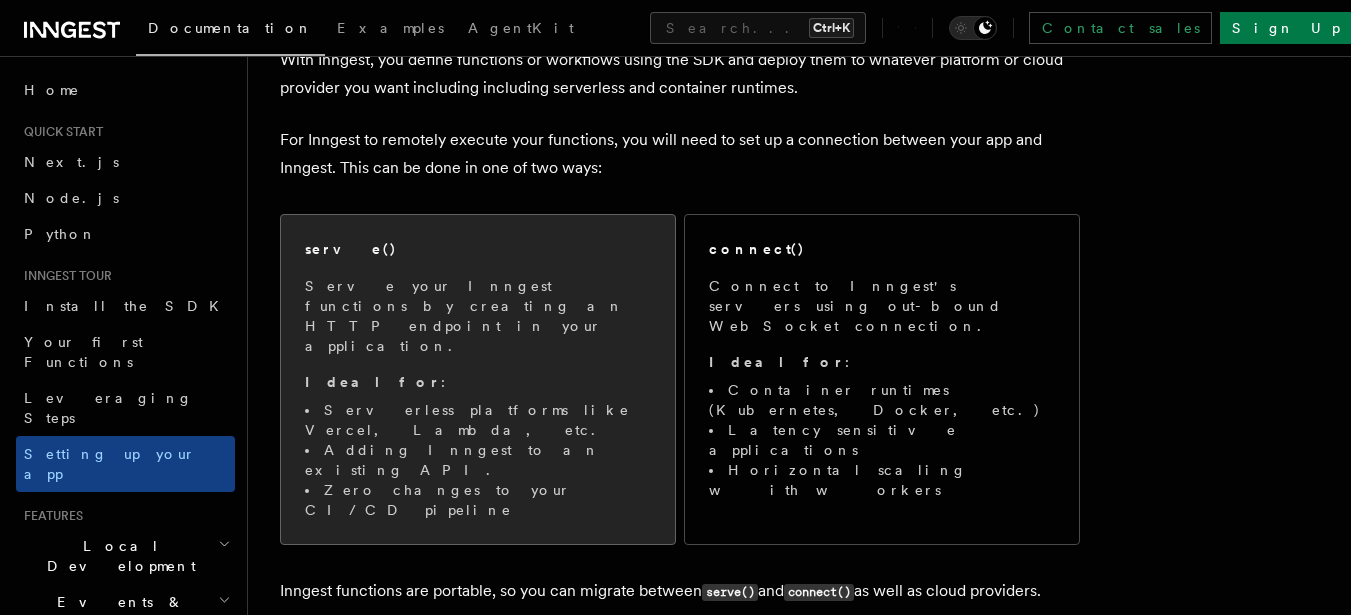 scroll, scrollTop: 132, scrollLeft: 0, axis: vertical 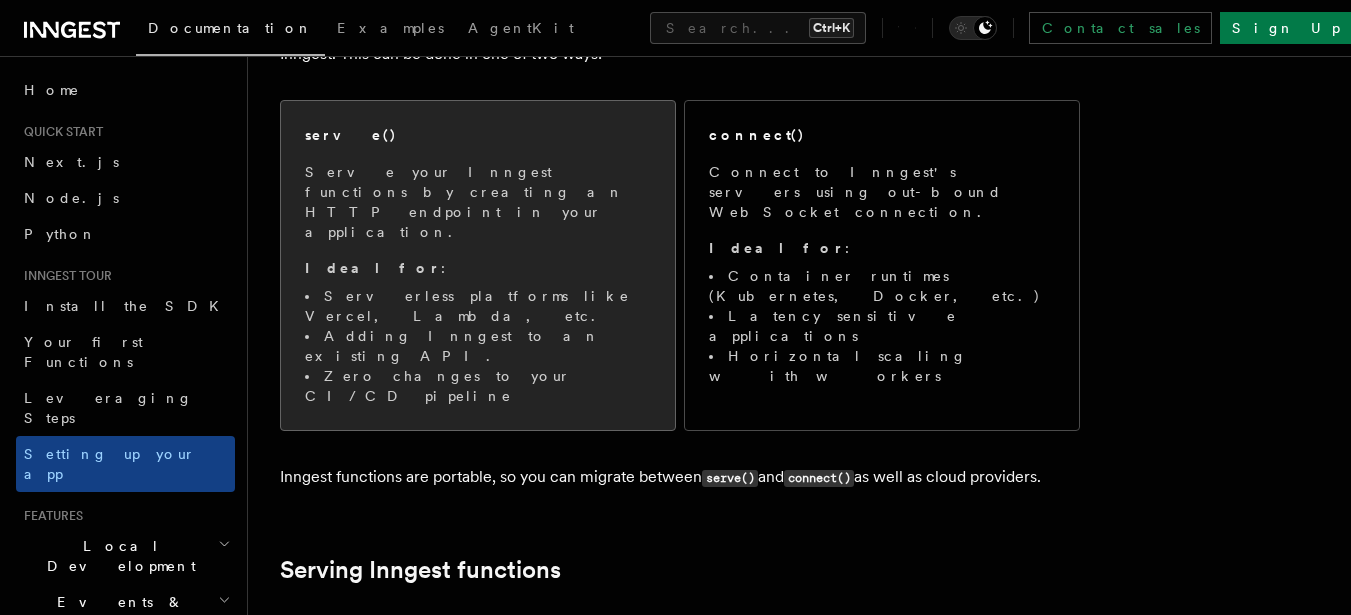 click on "Ideal for :" at bounding box center [478, 268] 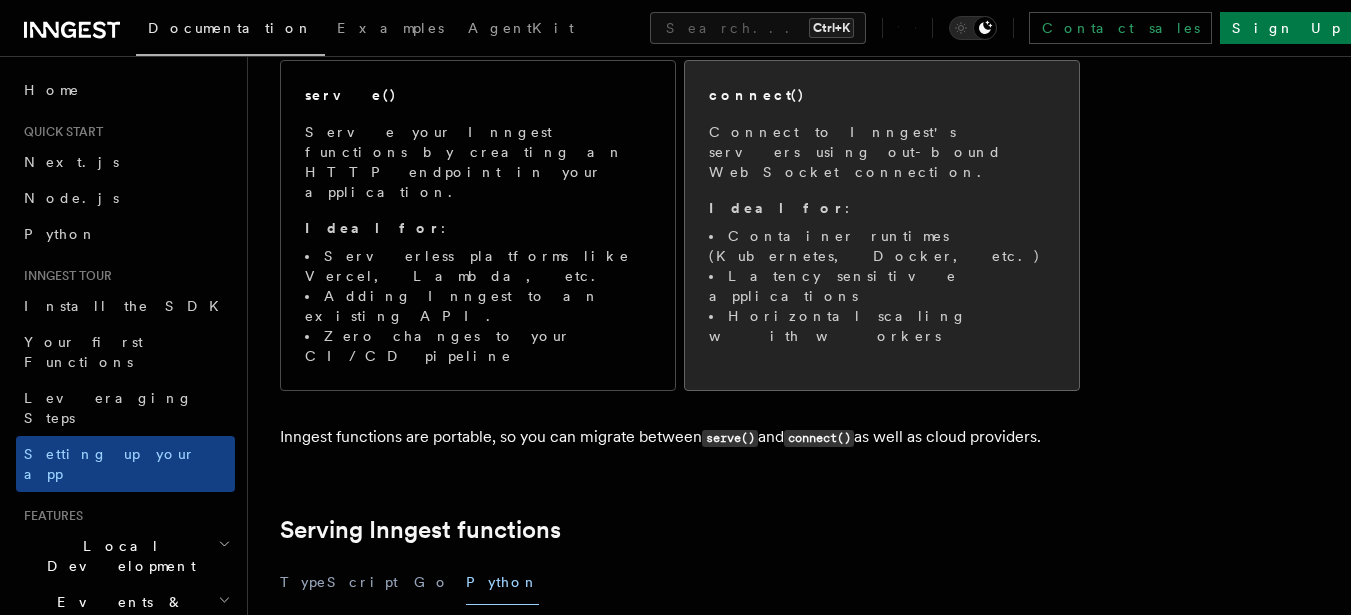 scroll, scrollTop: 252, scrollLeft: 0, axis: vertical 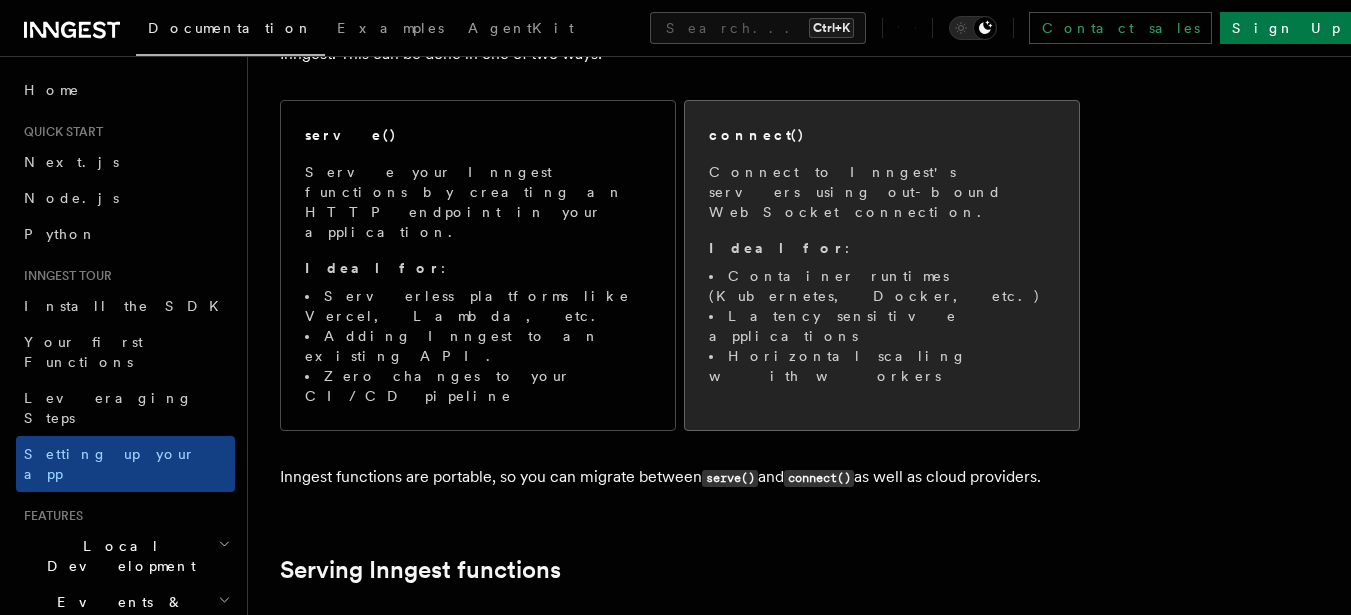 click on "Connect to Inngest's servers using out-bound WebSocket connection." at bounding box center [882, 192] 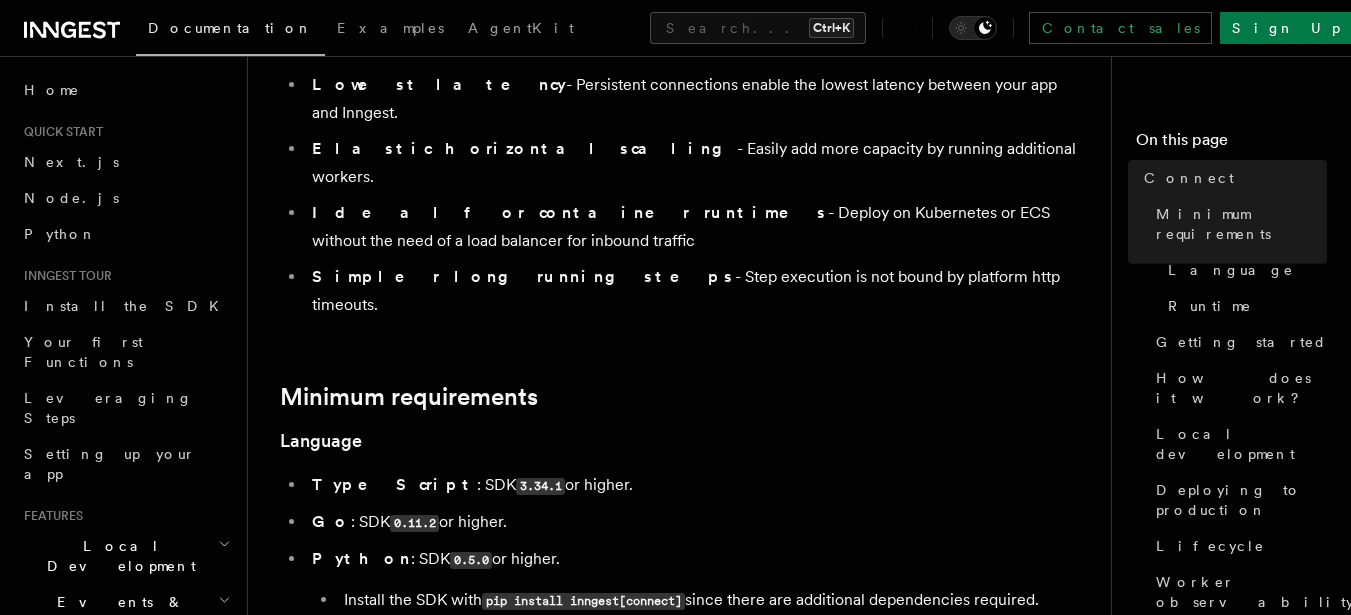 scroll, scrollTop: 0, scrollLeft: 0, axis: both 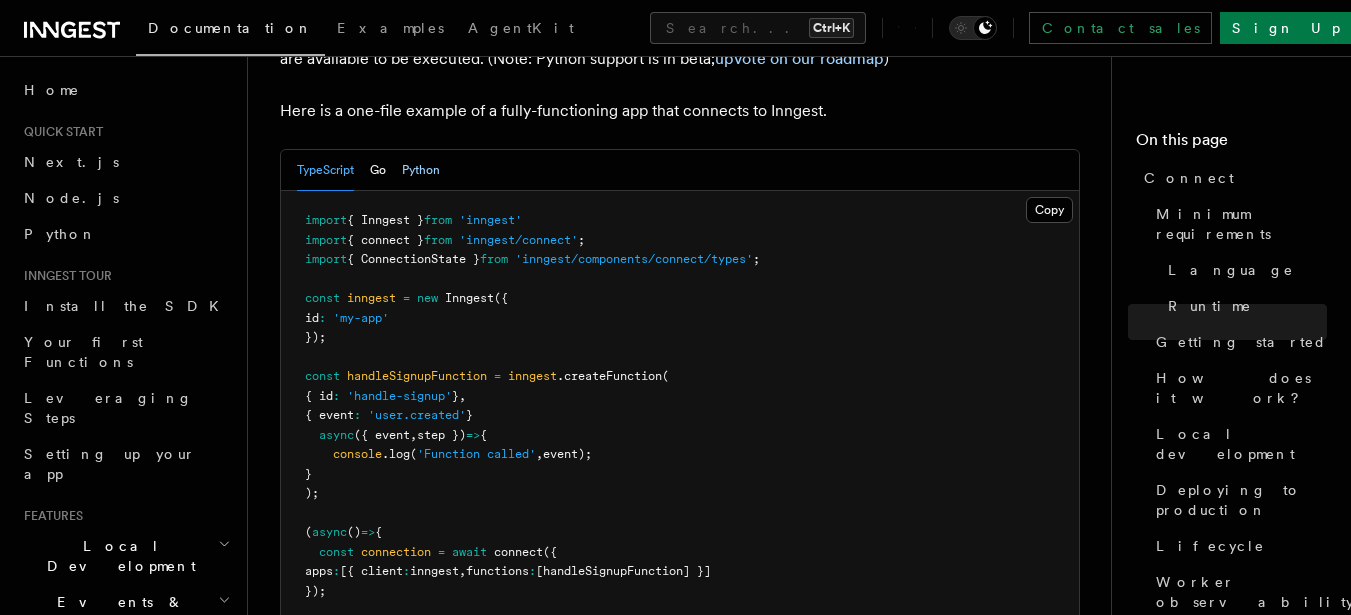 click on "Python" at bounding box center [421, 170] 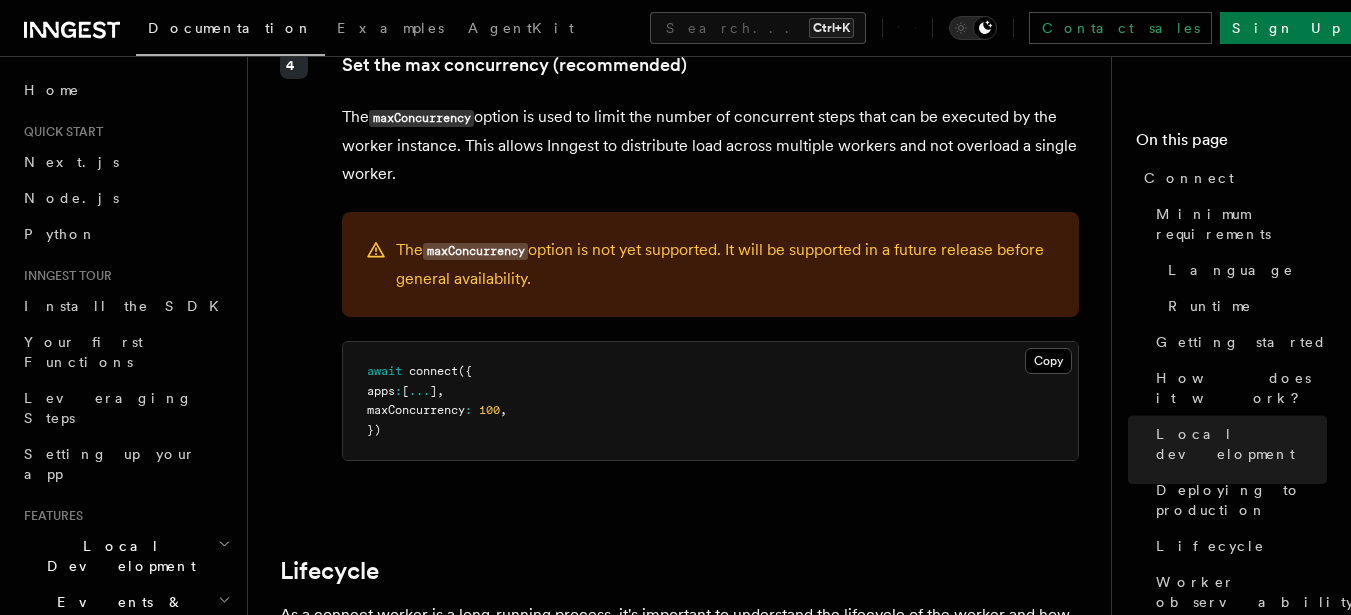 scroll, scrollTop: 3720, scrollLeft: 0, axis: vertical 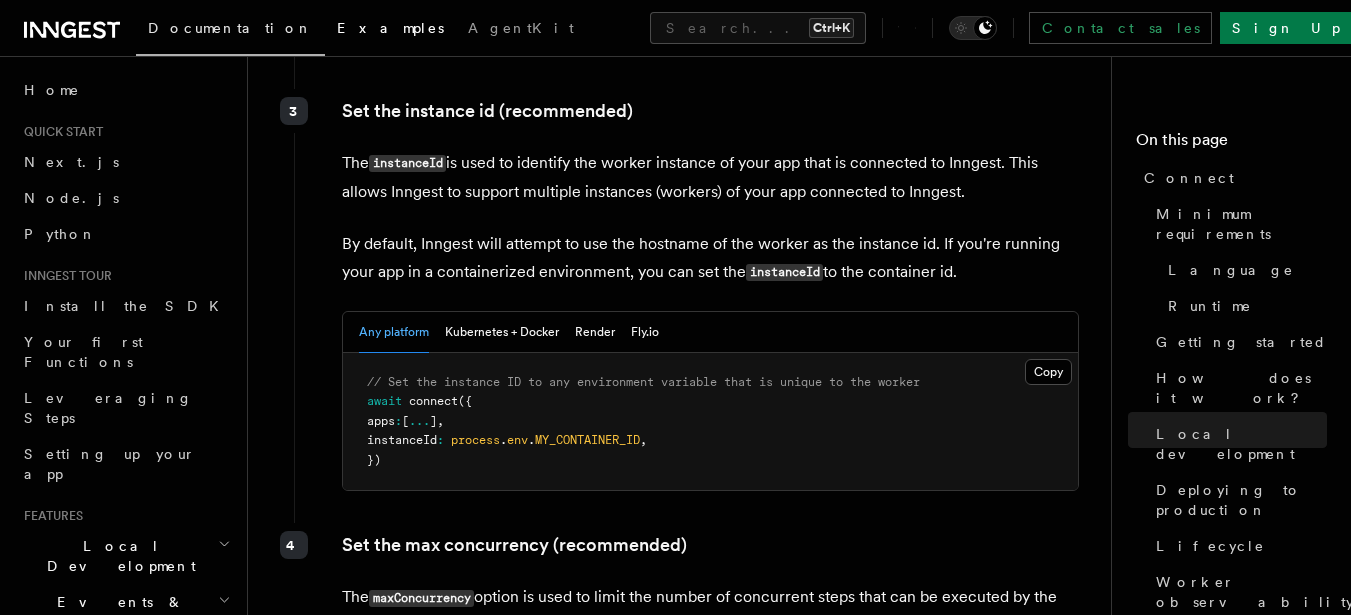 click on "Examples" at bounding box center [390, 28] 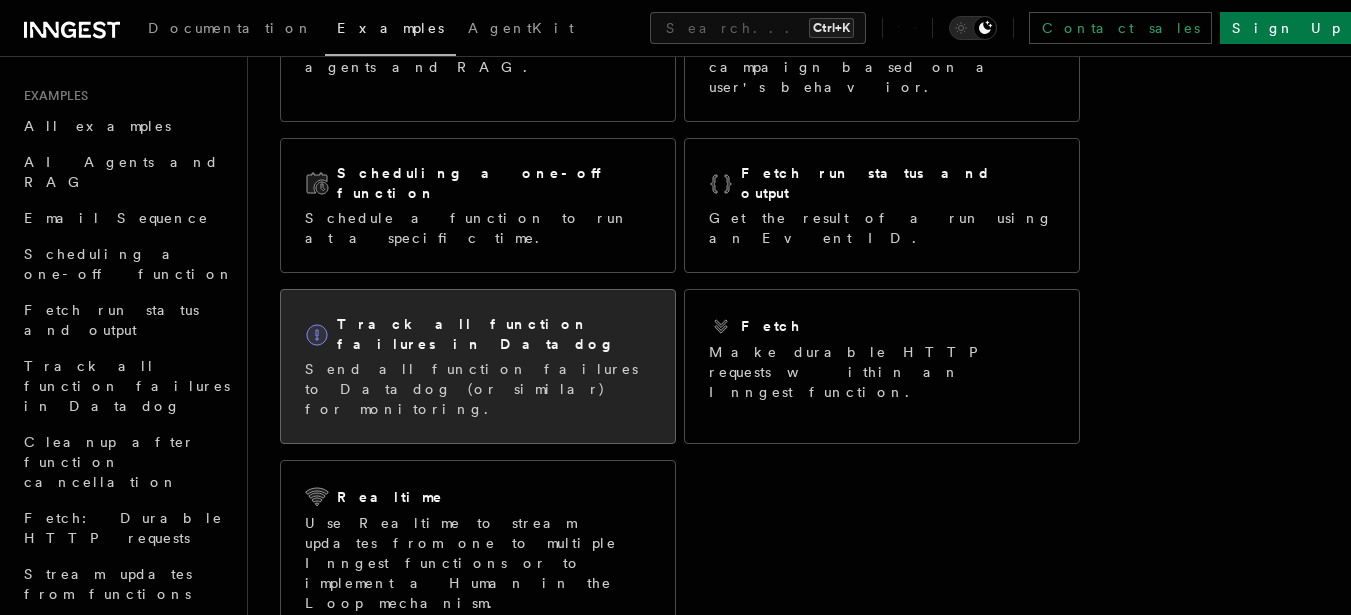 scroll, scrollTop: 120, scrollLeft: 0, axis: vertical 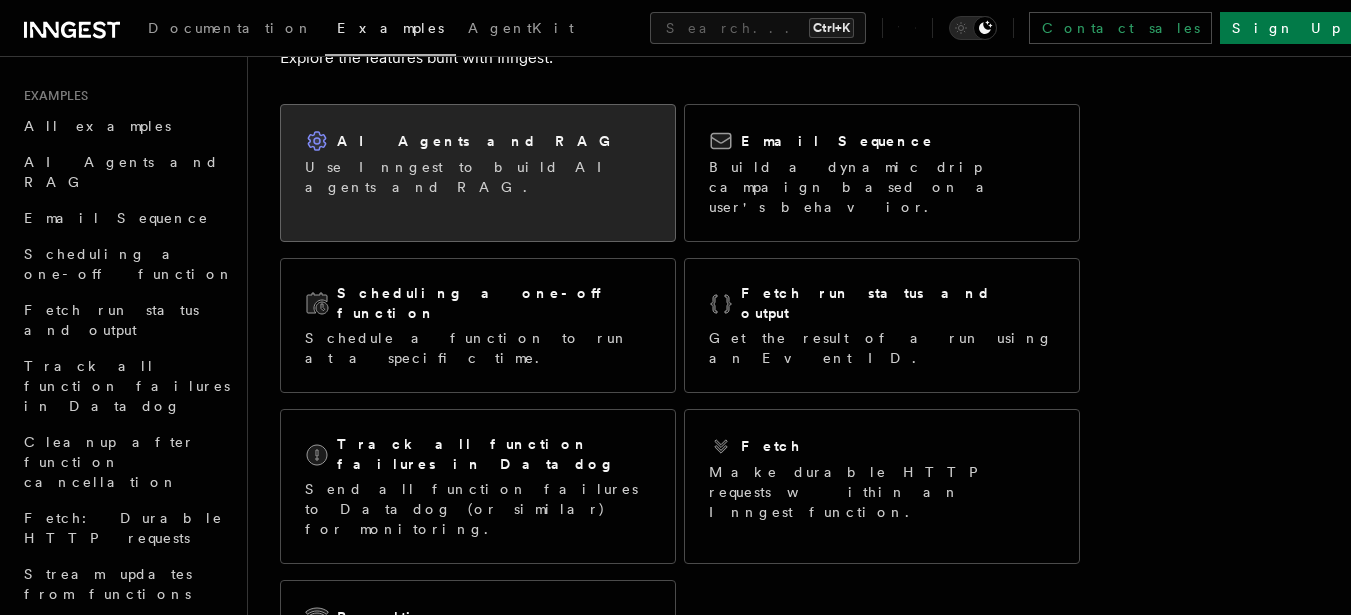 click on "AI Agents and RAG" at bounding box center [478, 141] 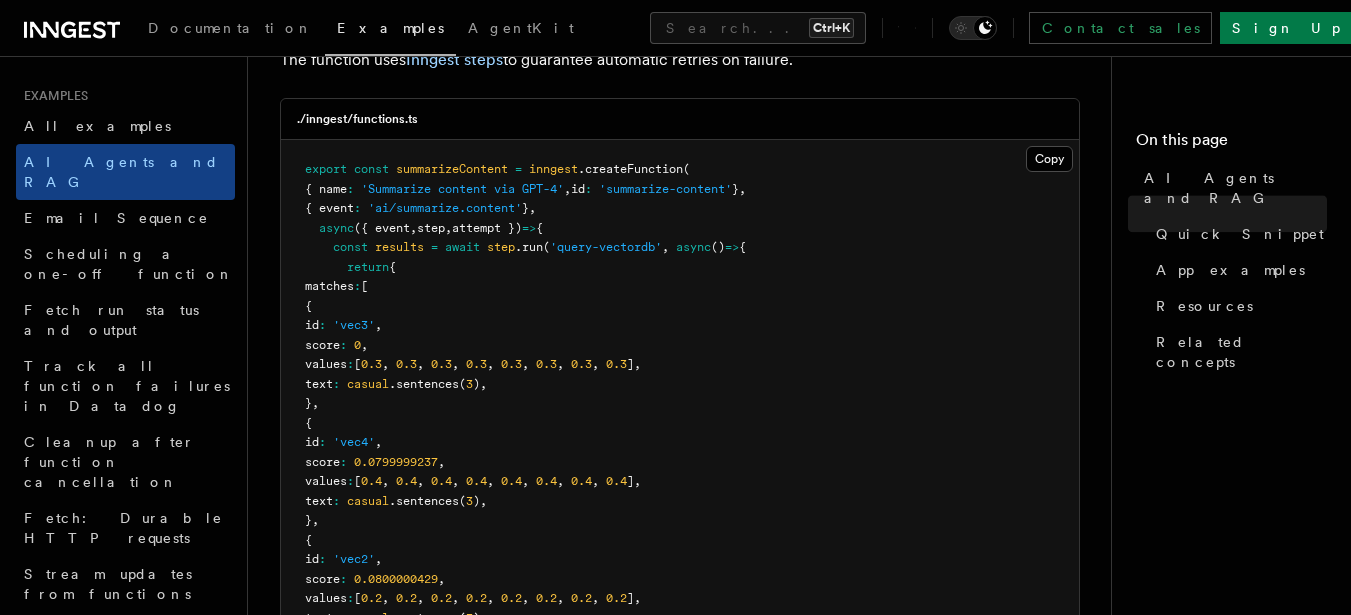 scroll, scrollTop: 0, scrollLeft: 0, axis: both 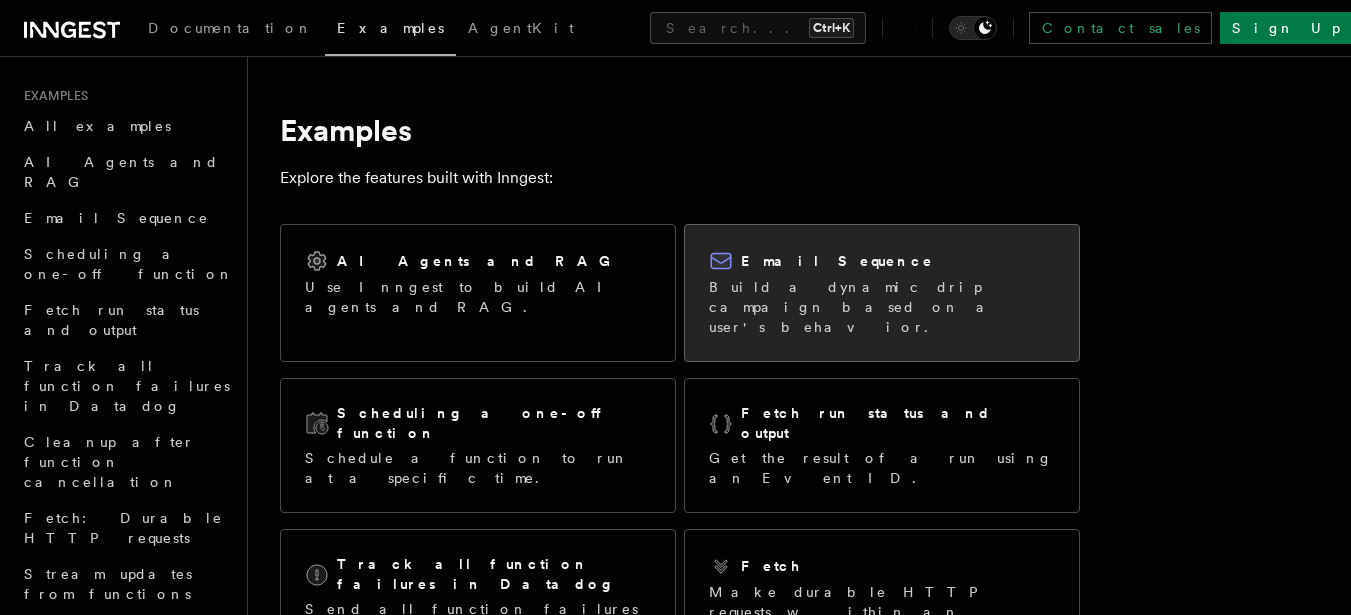 click on "Email Sequence" at bounding box center [837, 261] 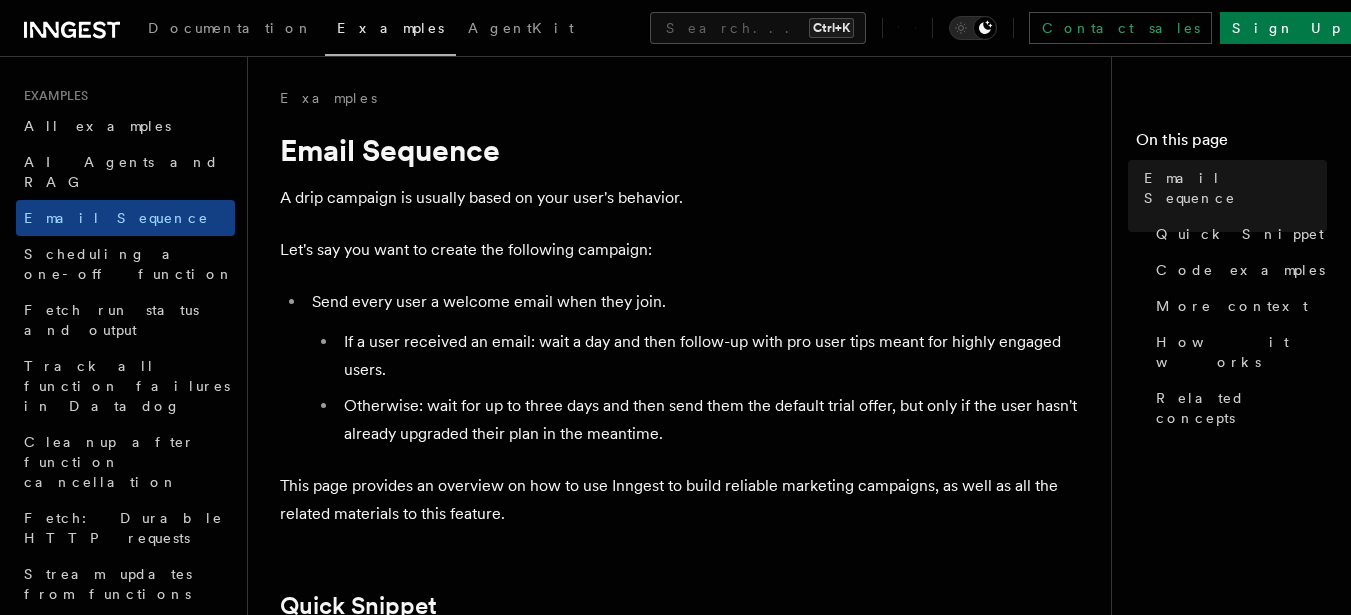 scroll, scrollTop: 360, scrollLeft: 0, axis: vertical 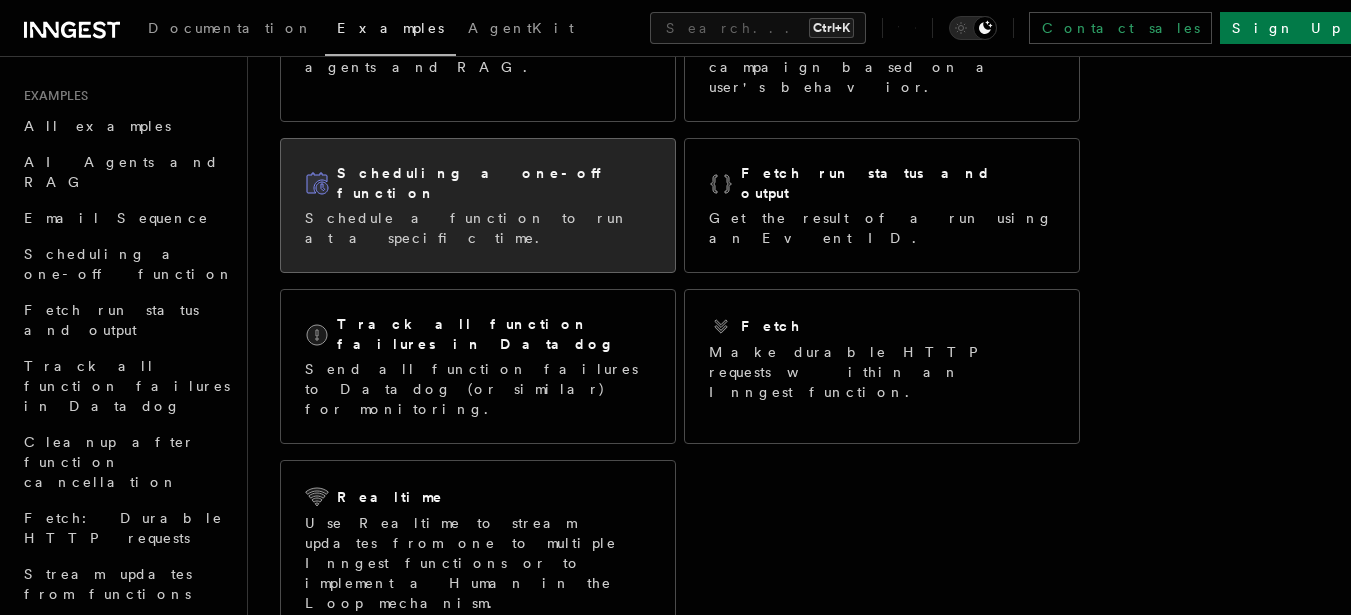 click on "Schedule a function to run at a specific time." at bounding box center (478, 228) 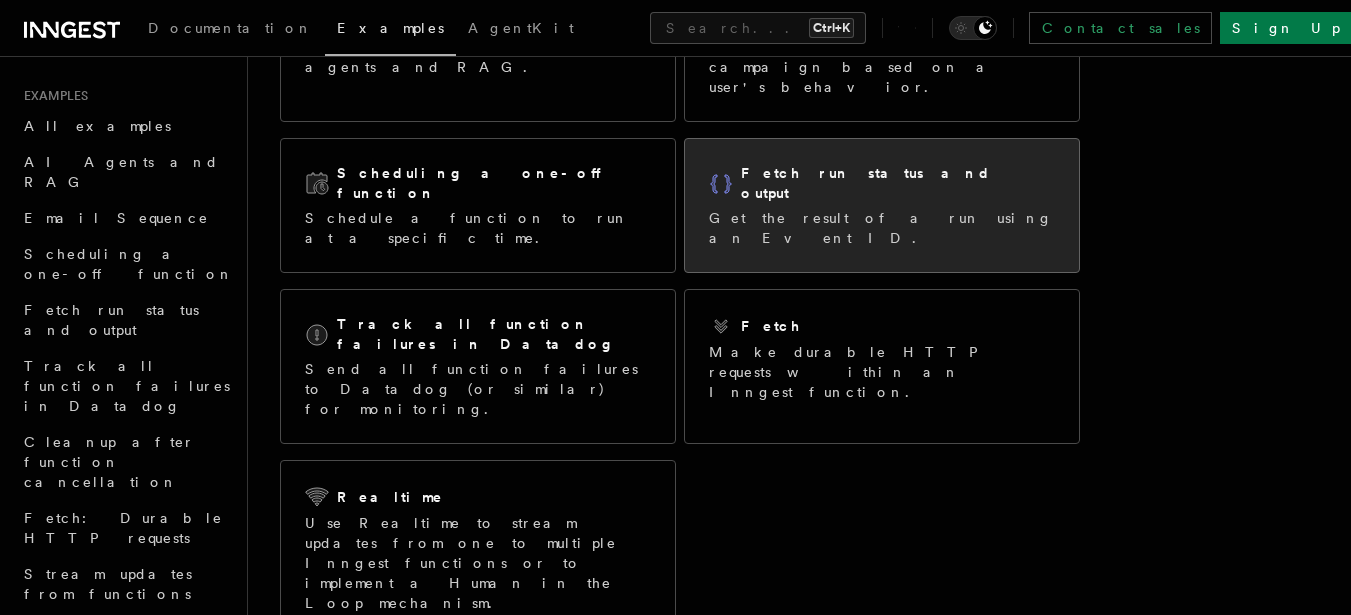 click on "Fetch run status and output" at bounding box center [898, 183] 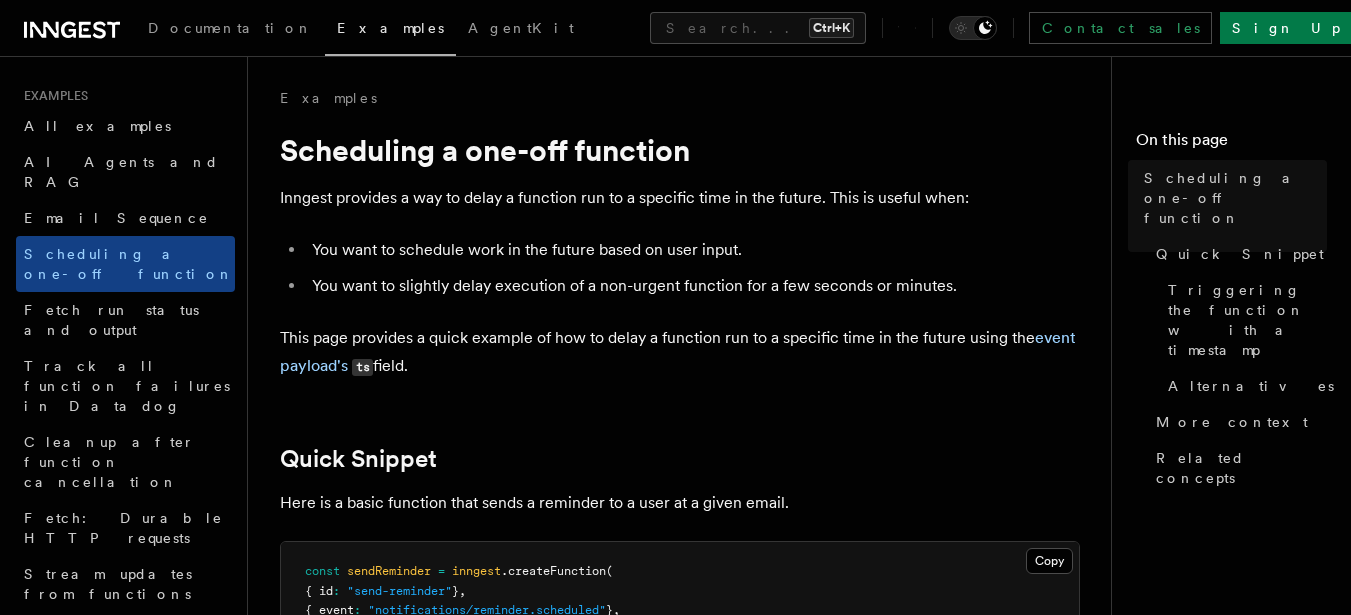 scroll, scrollTop: 0, scrollLeft: 0, axis: both 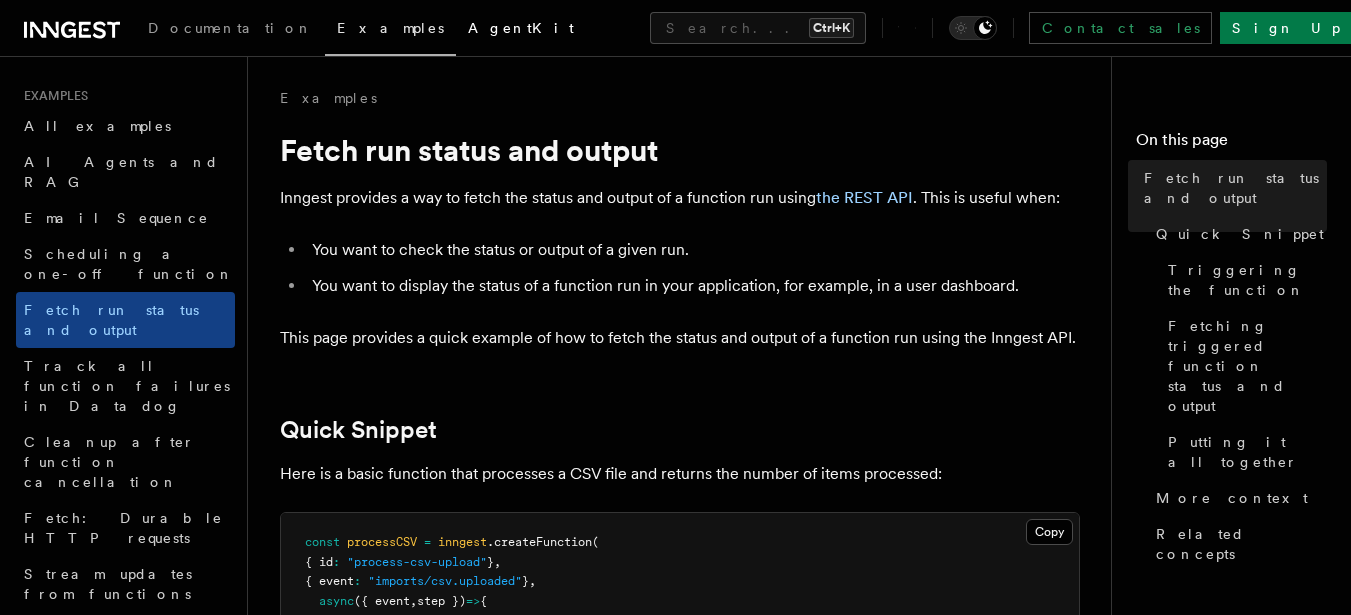 click on "AgentKit" at bounding box center [521, 28] 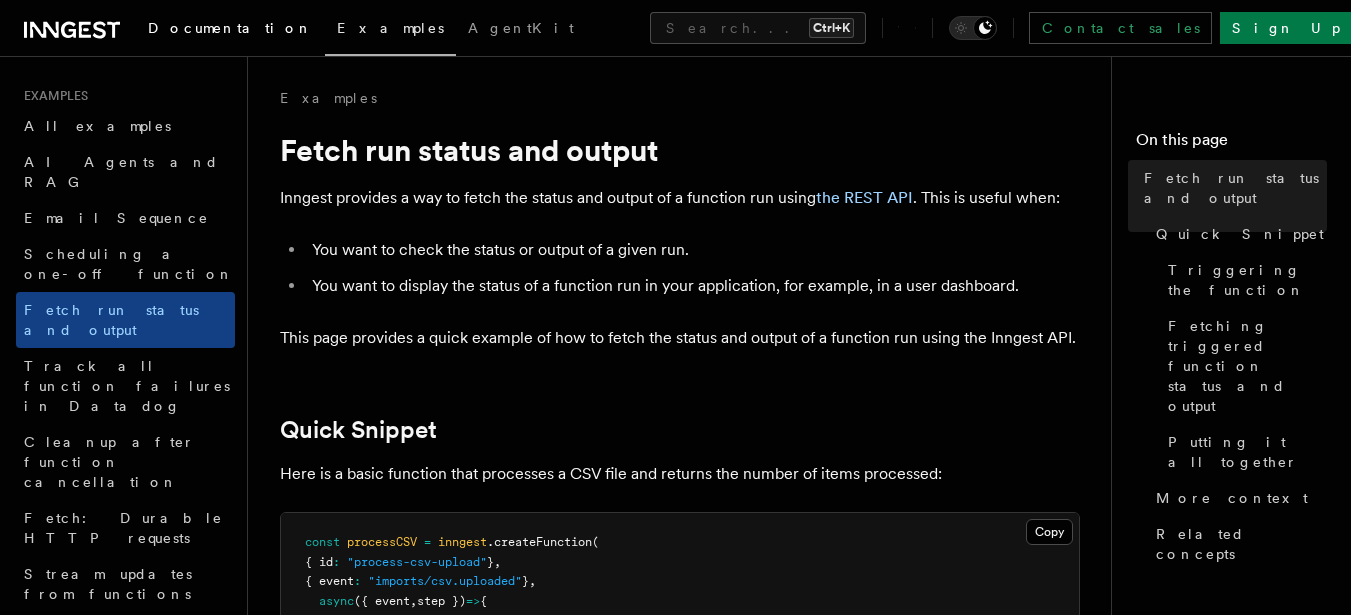 click on "Documentation" at bounding box center (230, 28) 